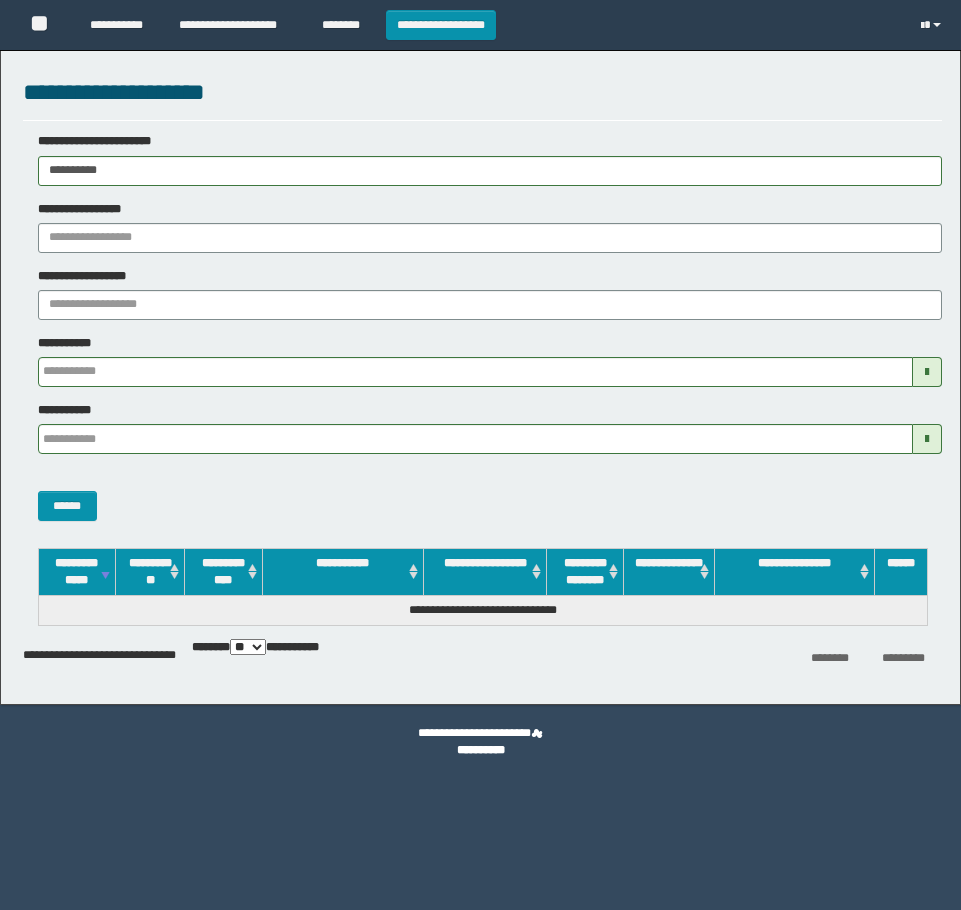 scroll, scrollTop: 0, scrollLeft: 0, axis: both 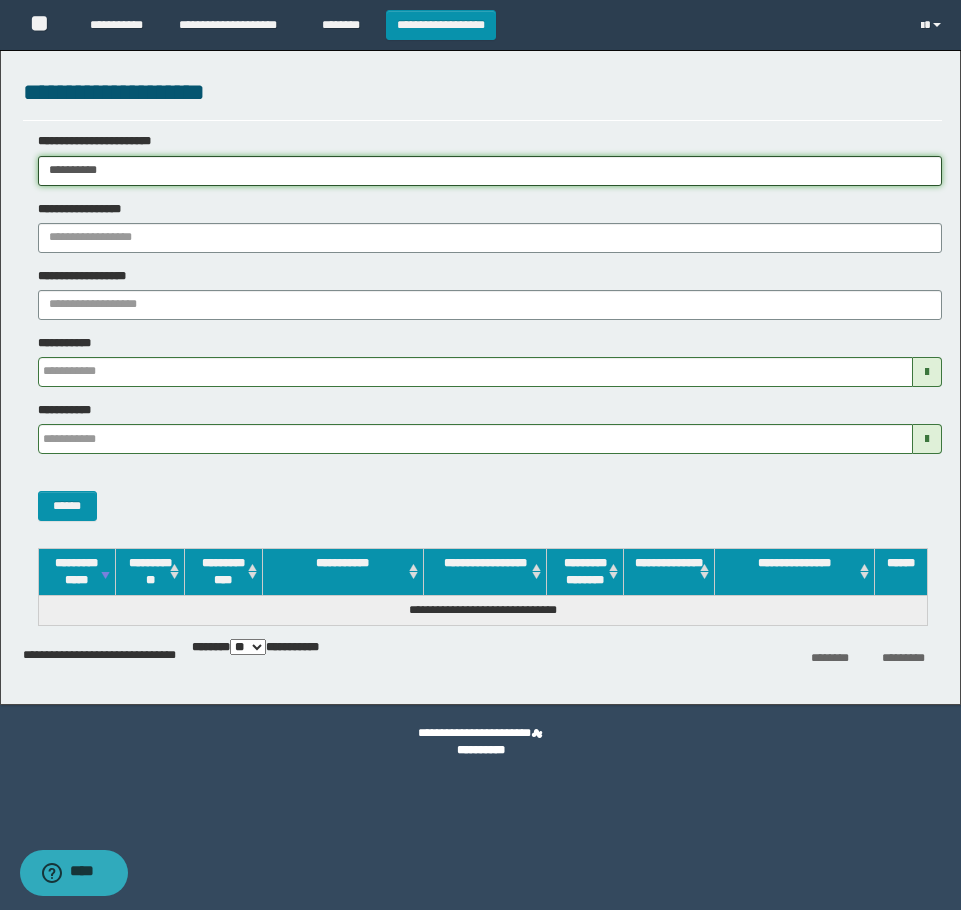 drag, startPoint x: 234, startPoint y: 165, endPoint x: -6, endPoint y: 191, distance: 241.40422 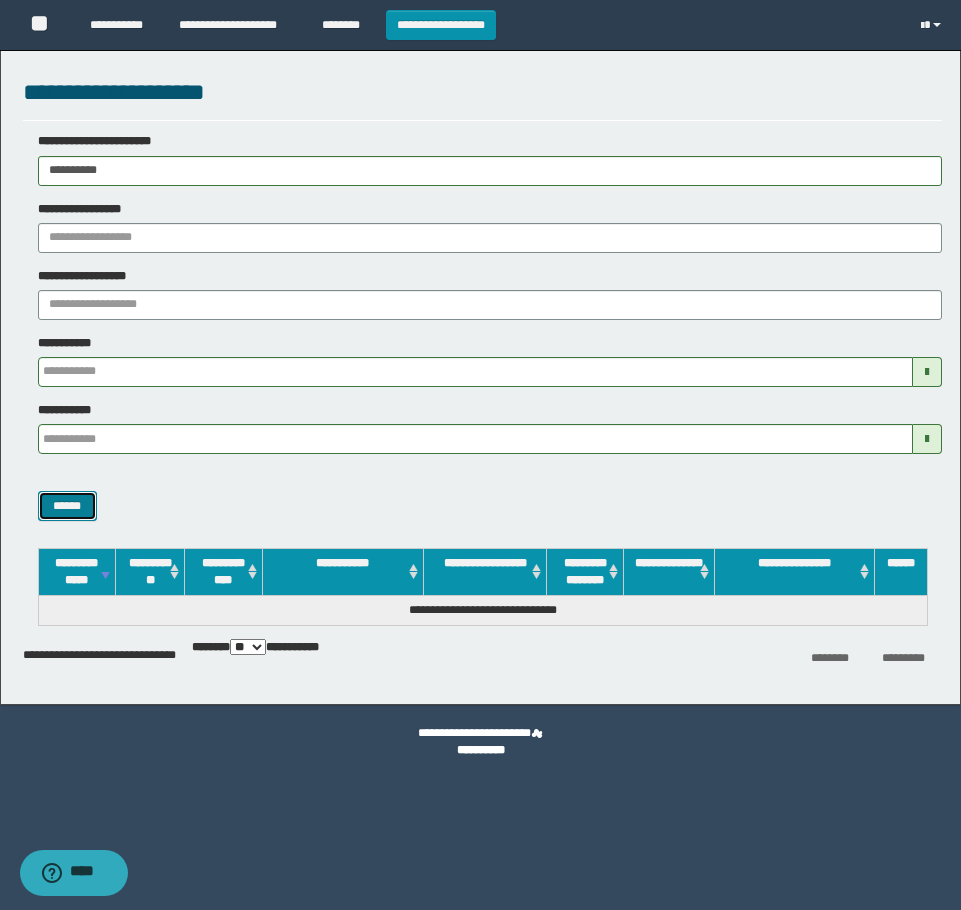 click on "******" at bounding box center (67, 506) 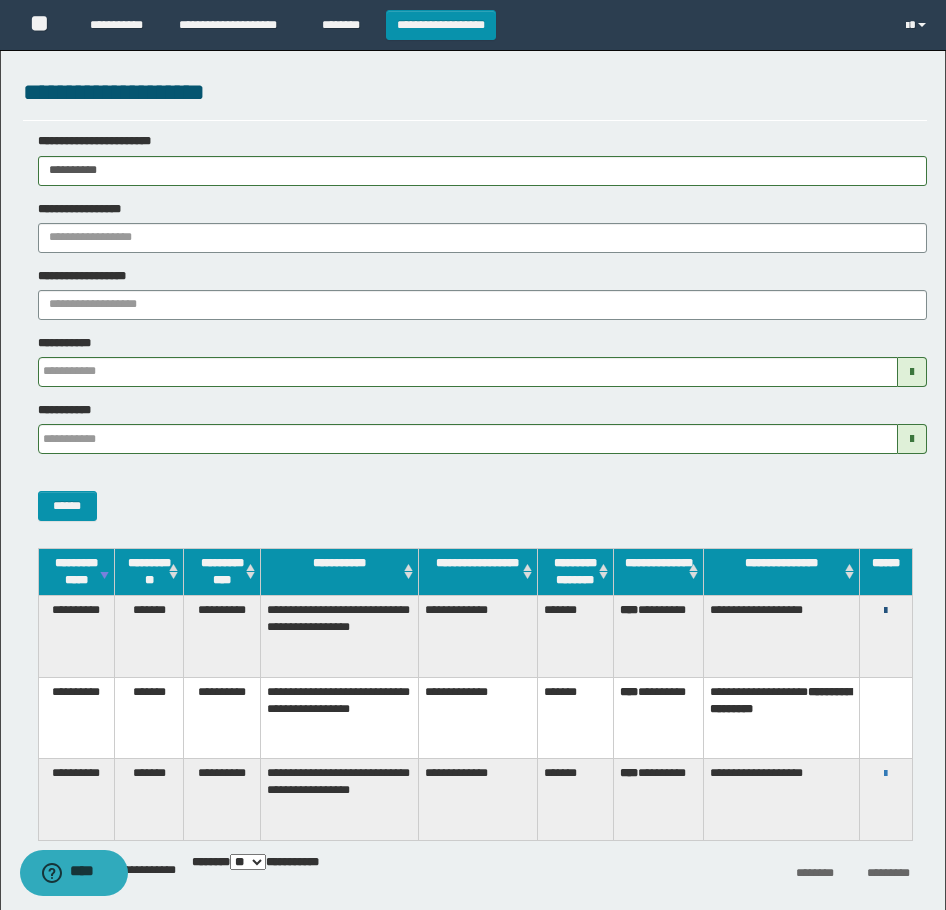 click at bounding box center (885, 611) 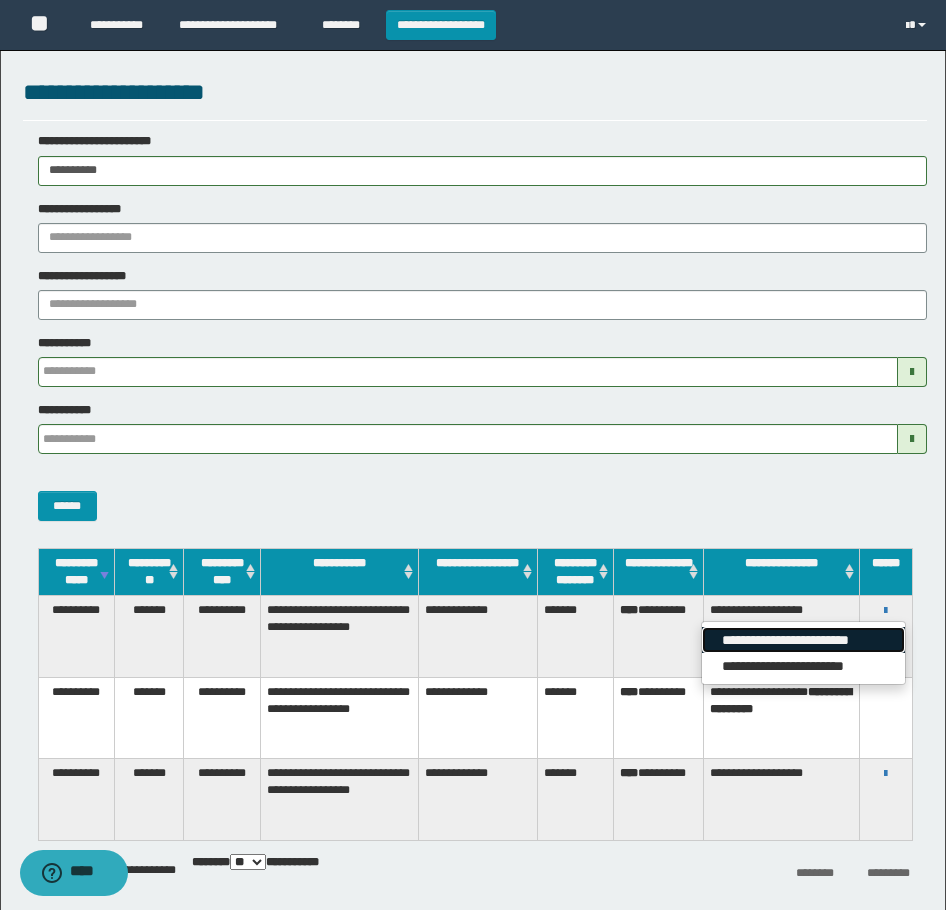 click on "**********" at bounding box center (803, 640) 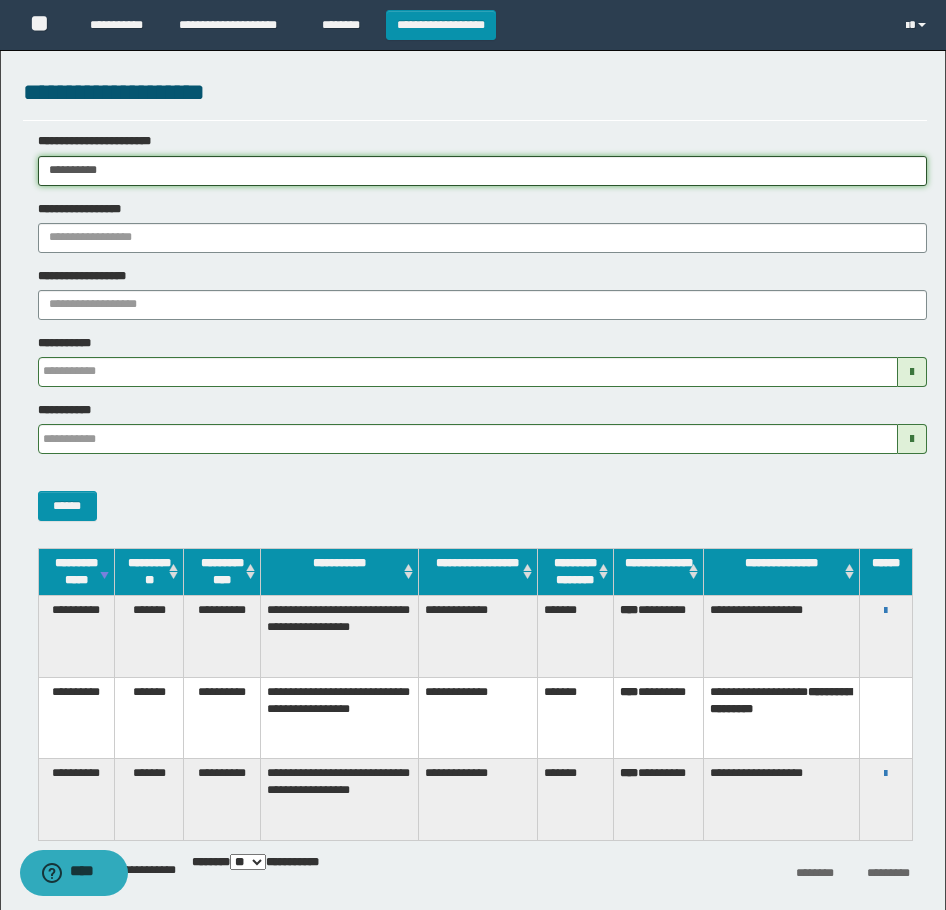 drag, startPoint x: 185, startPoint y: 170, endPoint x: -6, endPoint y: 200, distance: 193.34166 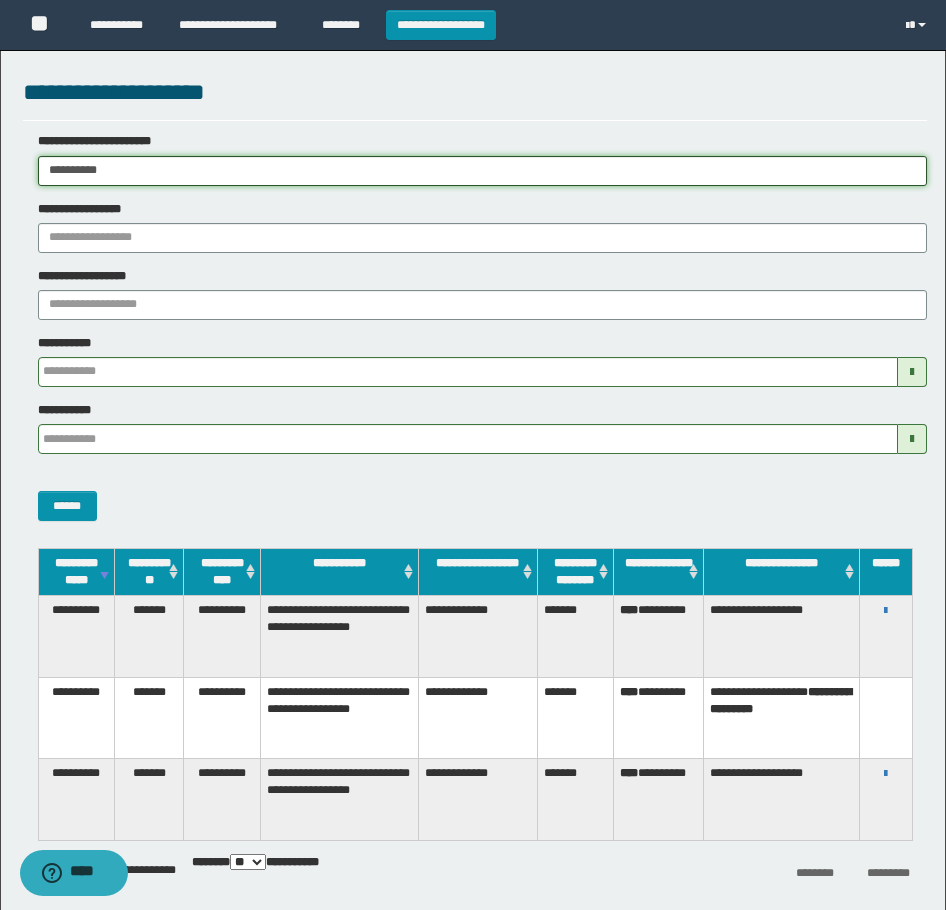 click on "**********" at bounding box center (473, 455) 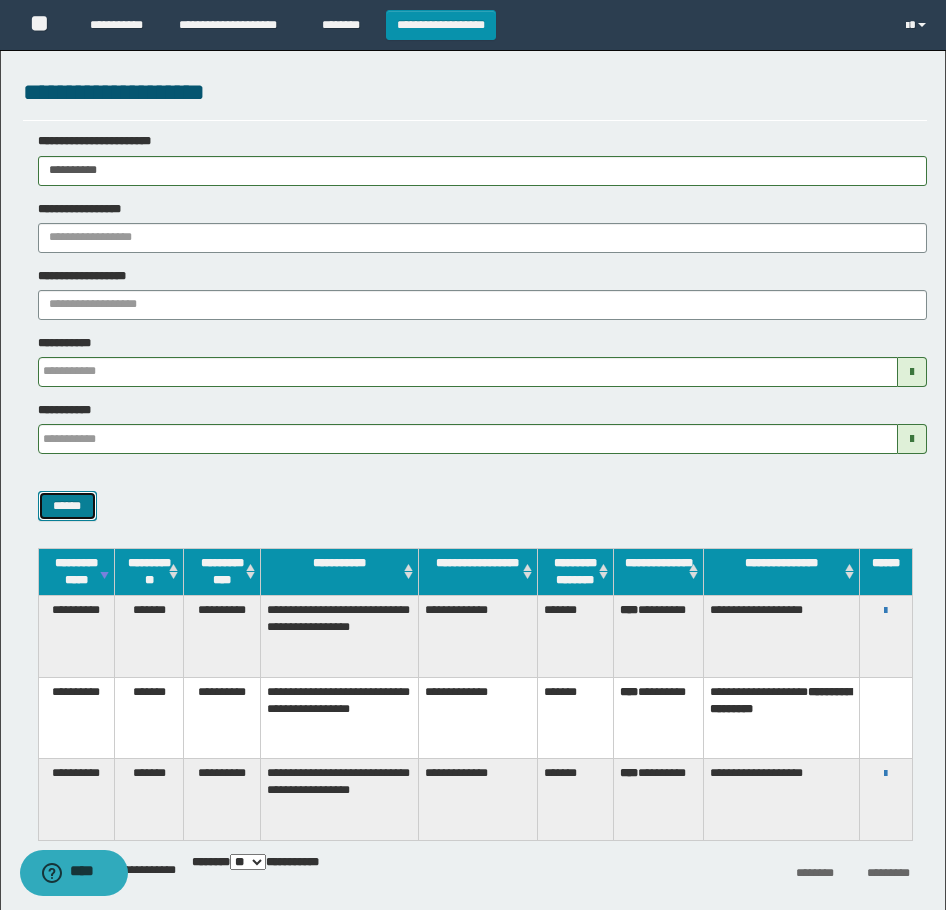 click on "******" at bounding box center (67, 506) 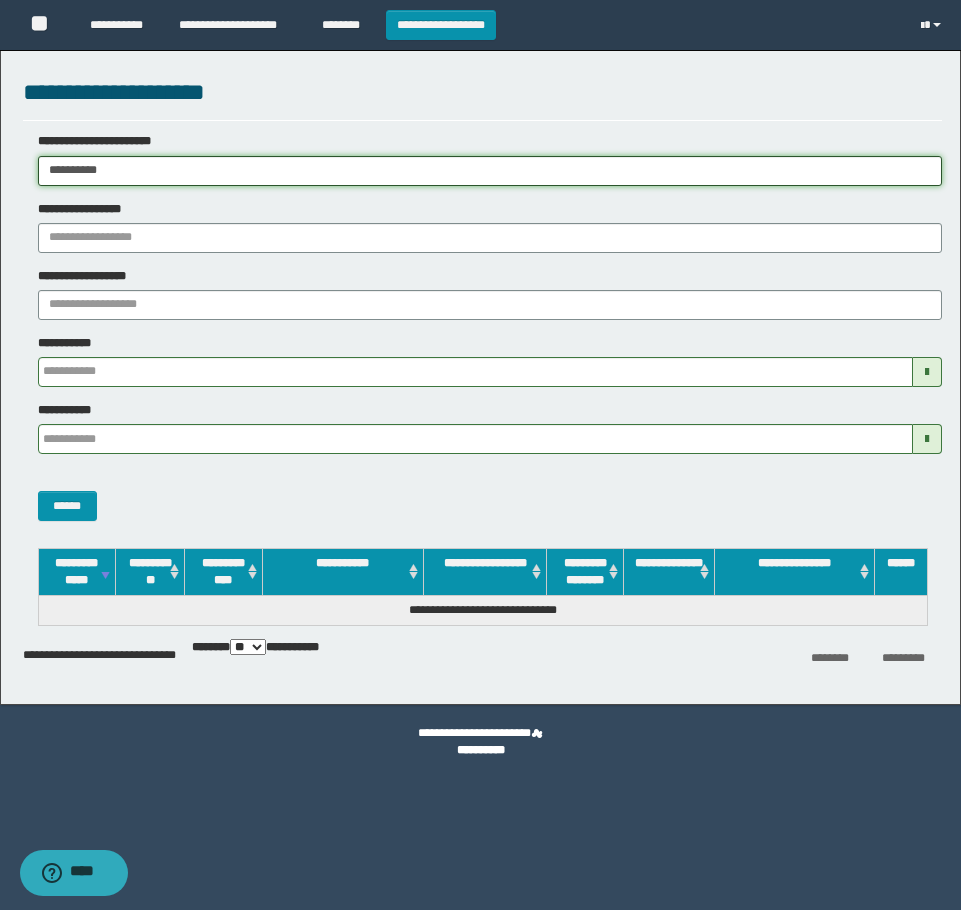 drag, startPoint x: 215, startPoint y: 170, endPoint x: -6, endPoint y: 183, distance: 221.38202 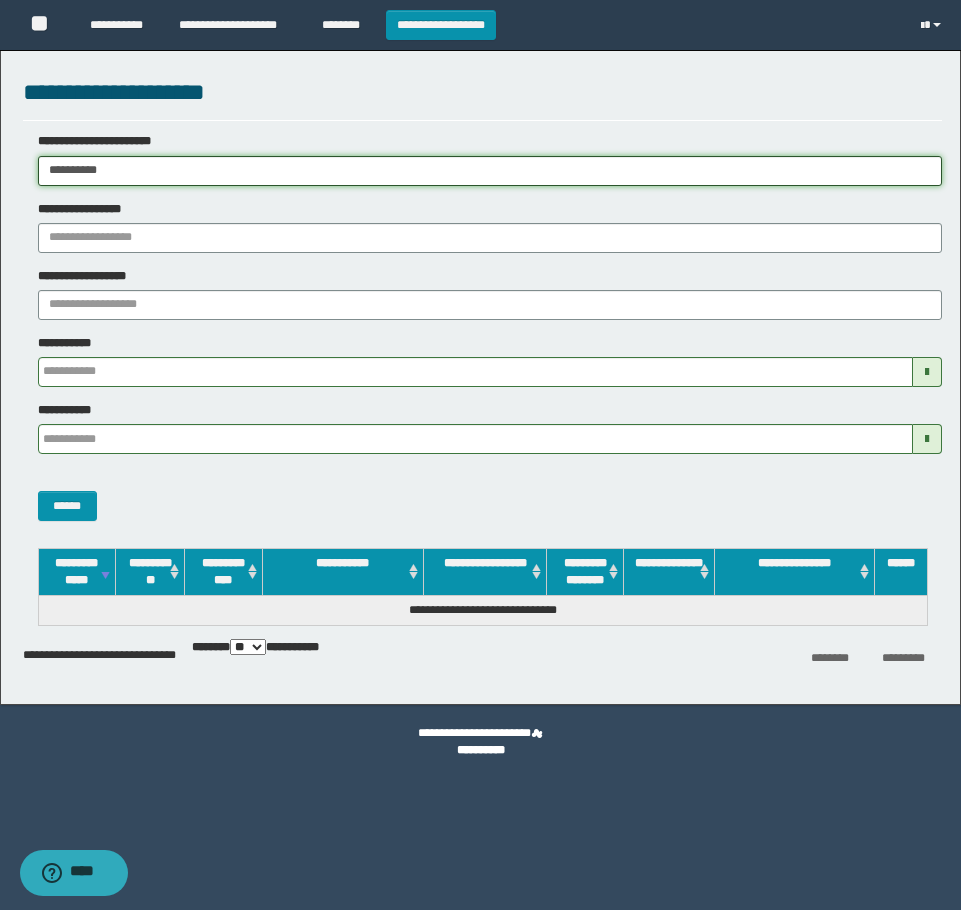 click on "**********" at bounding box center (480, 455) 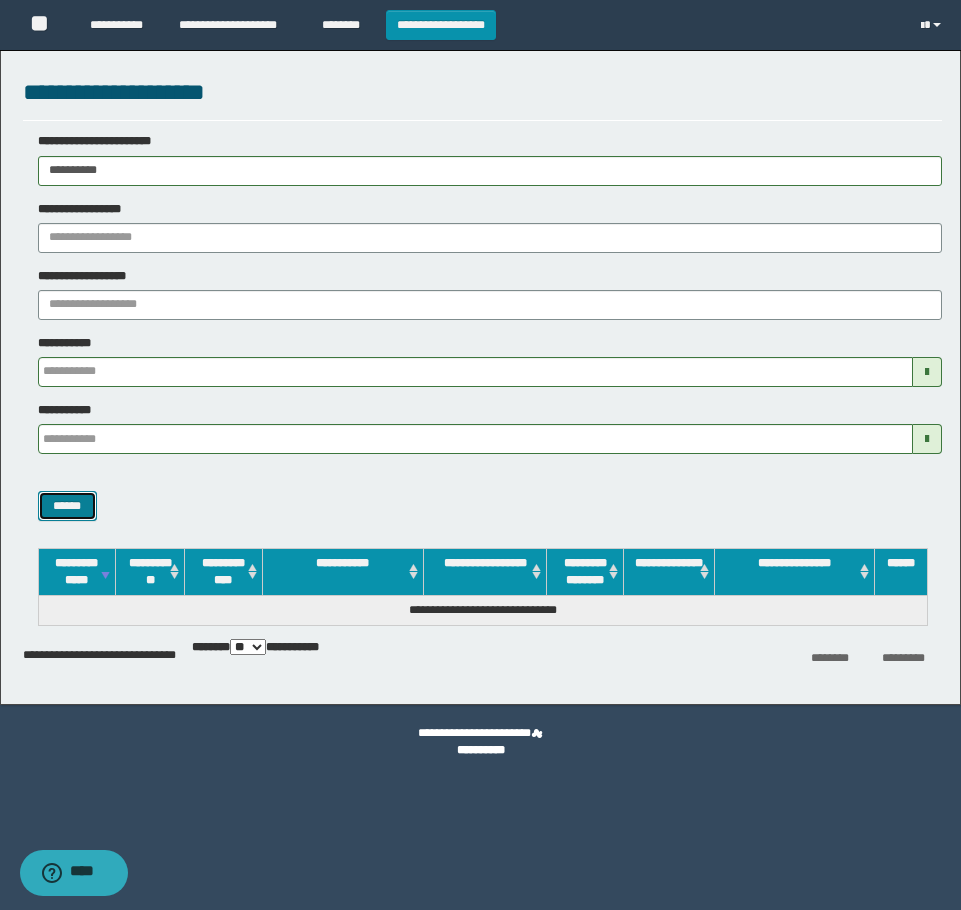 click on "******" at bounding box center [67, 506] 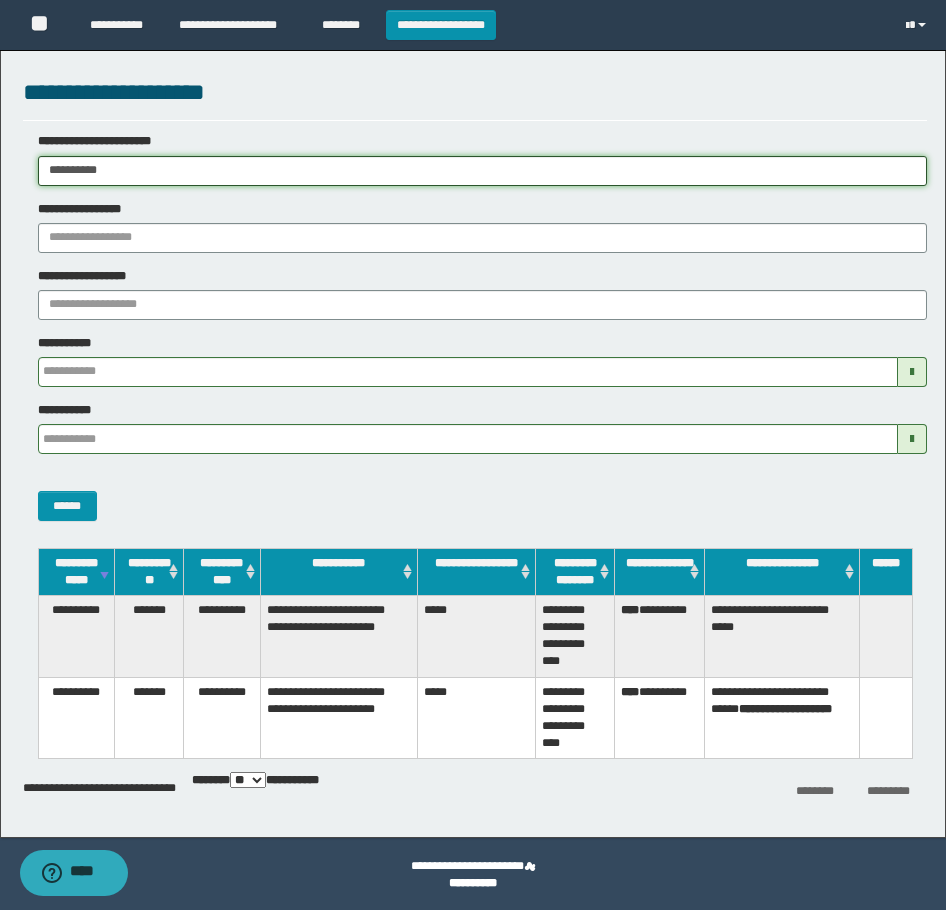 drag, startPoint x: 138, startPoint y: 164, endPoint x: 33, endPoint y: 291, distance: 164.78471 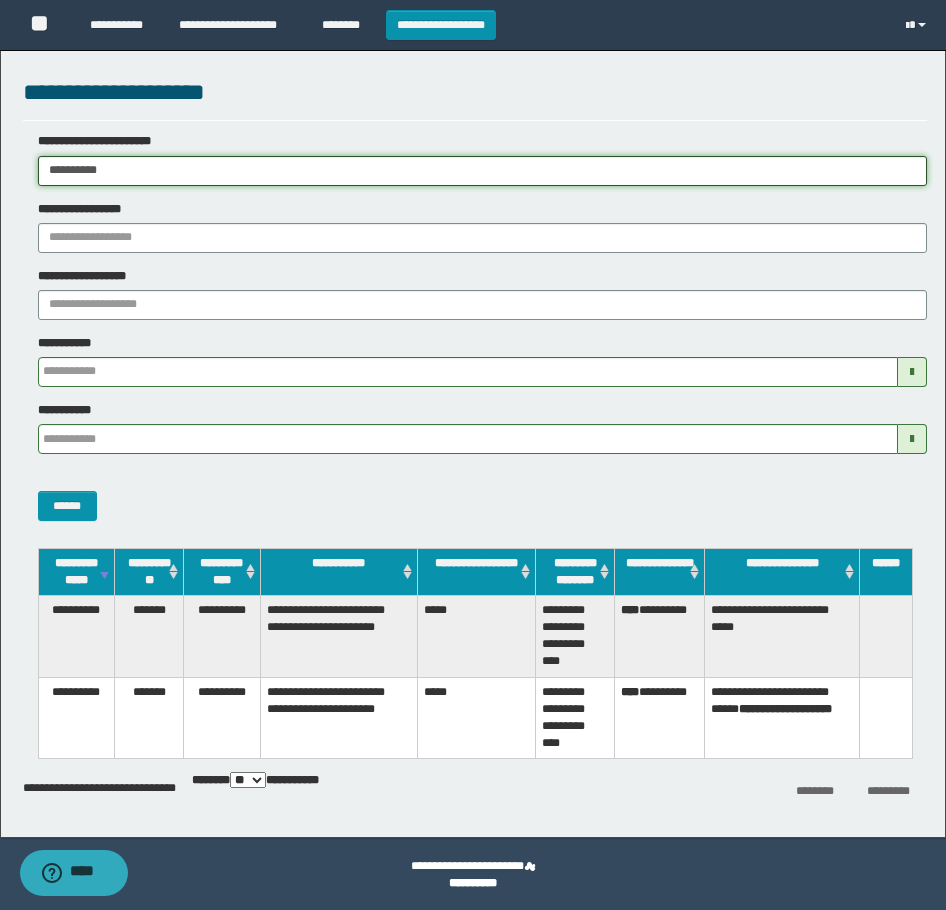 click on "**********" at bounding box center [473, 455] 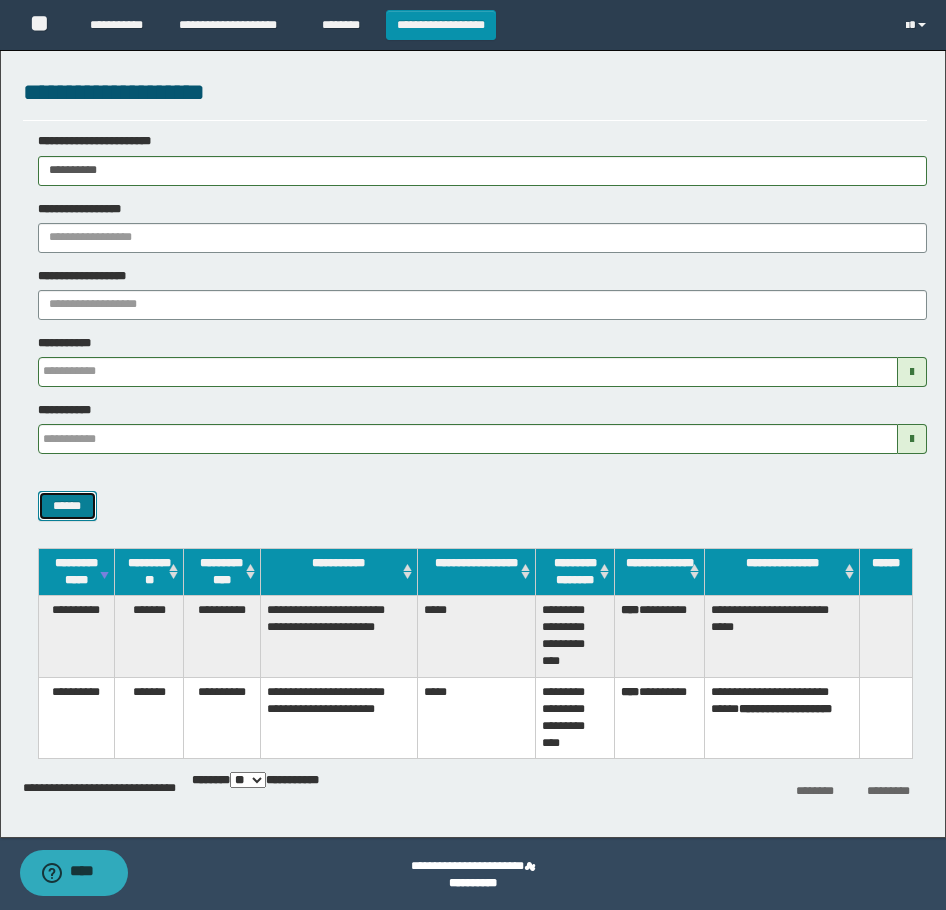 click on "******" at bounding box center [67, 506] 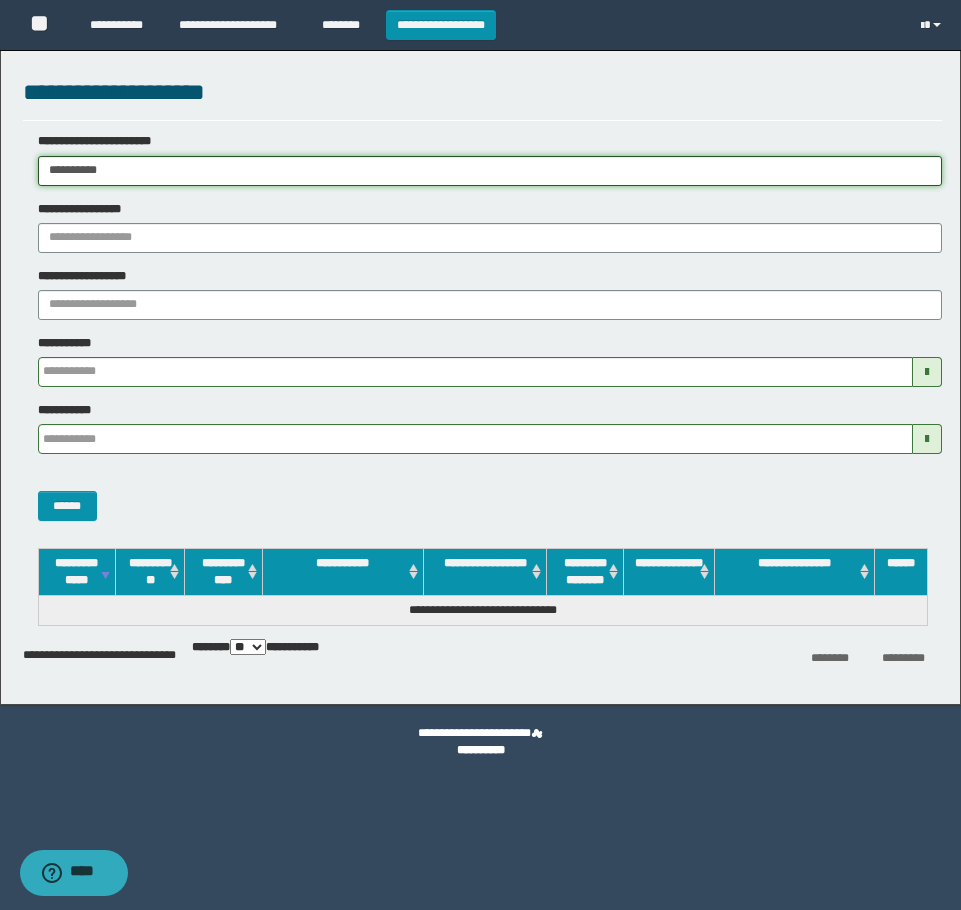 drag, startPoint x: 111, startPoint y: 174, endPoint x: -6, endPoint y: 187, distance: 117.72001 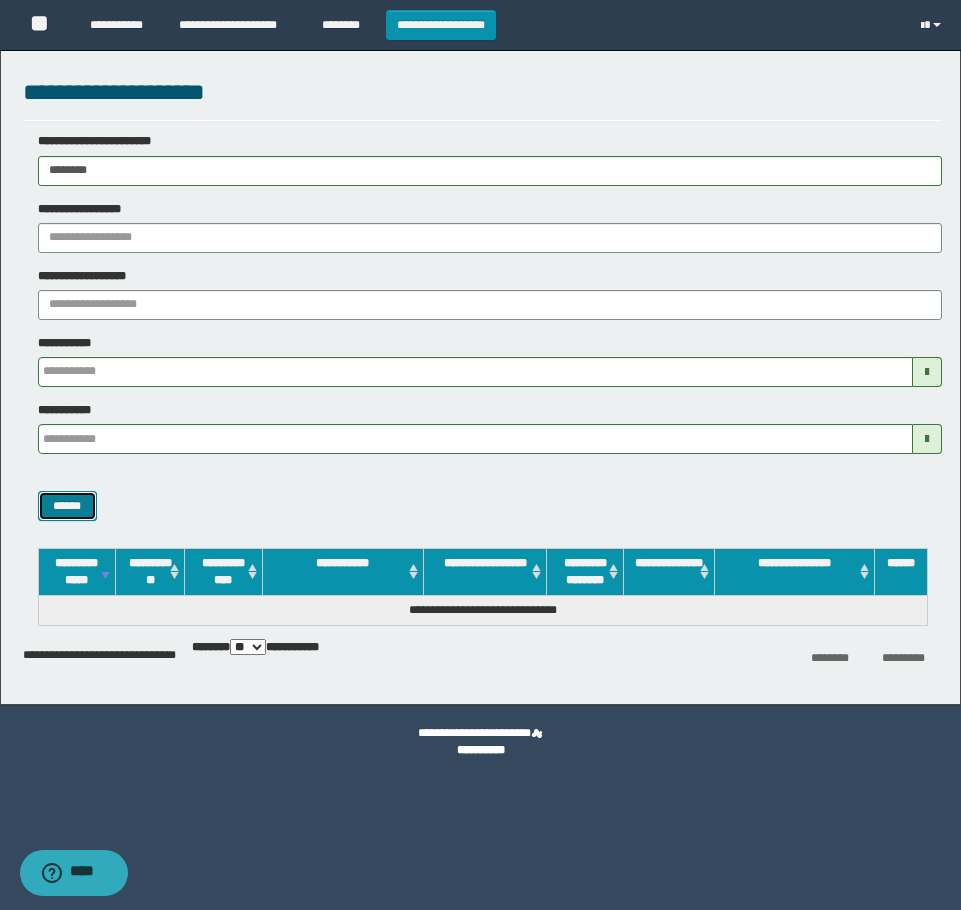 click on "******" at bounding box center (67, 506) 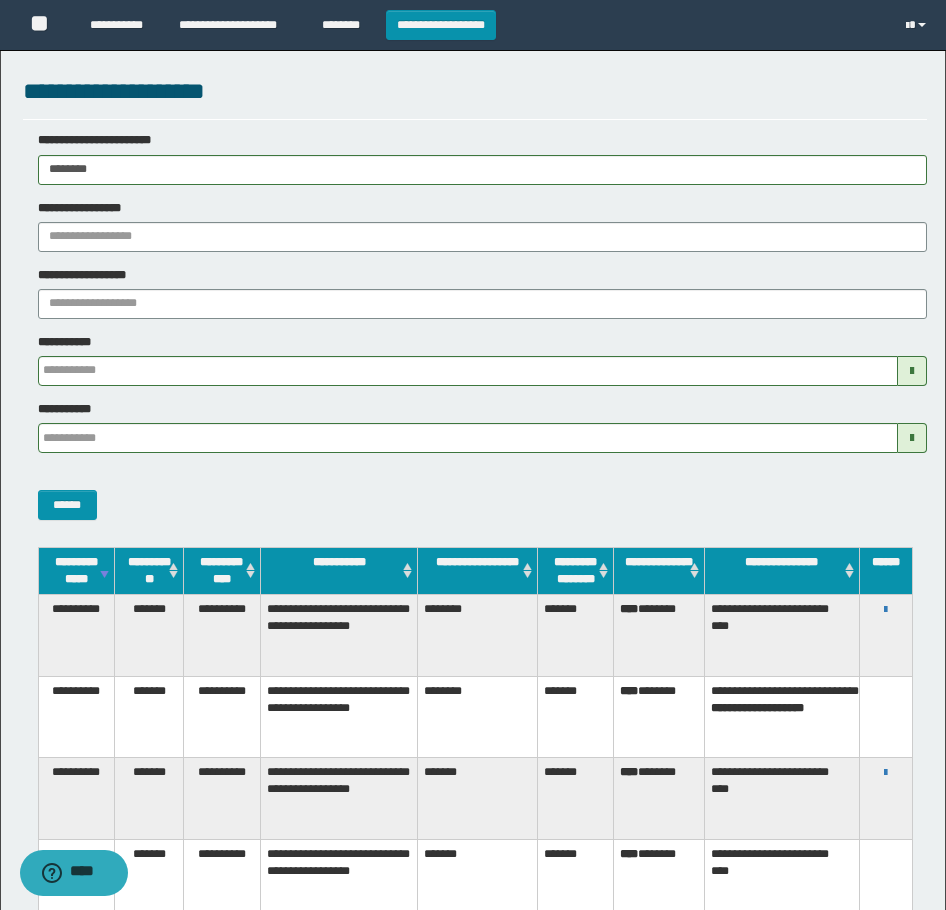 scroll, scrollTop: 0, scrollLeft: 0, axis: both 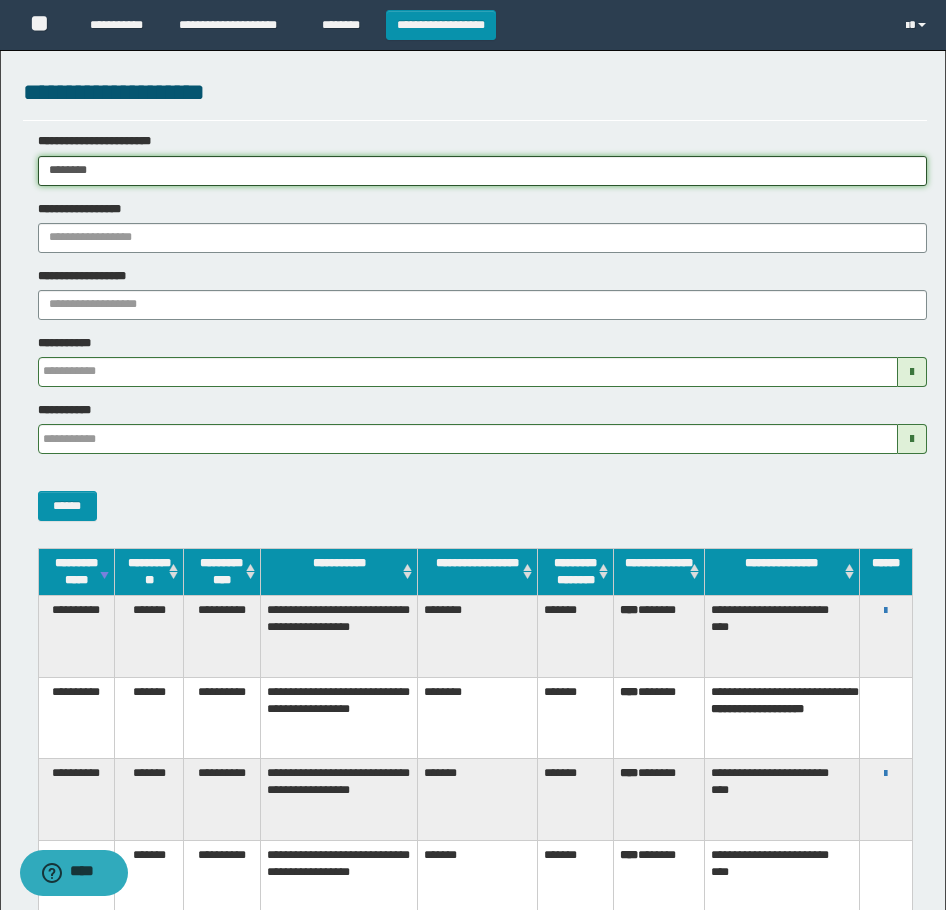 drag, startPoint x: 164, startPoint y: 173, endPoint x: 4, endPoint y: 271, distance: 187.62729 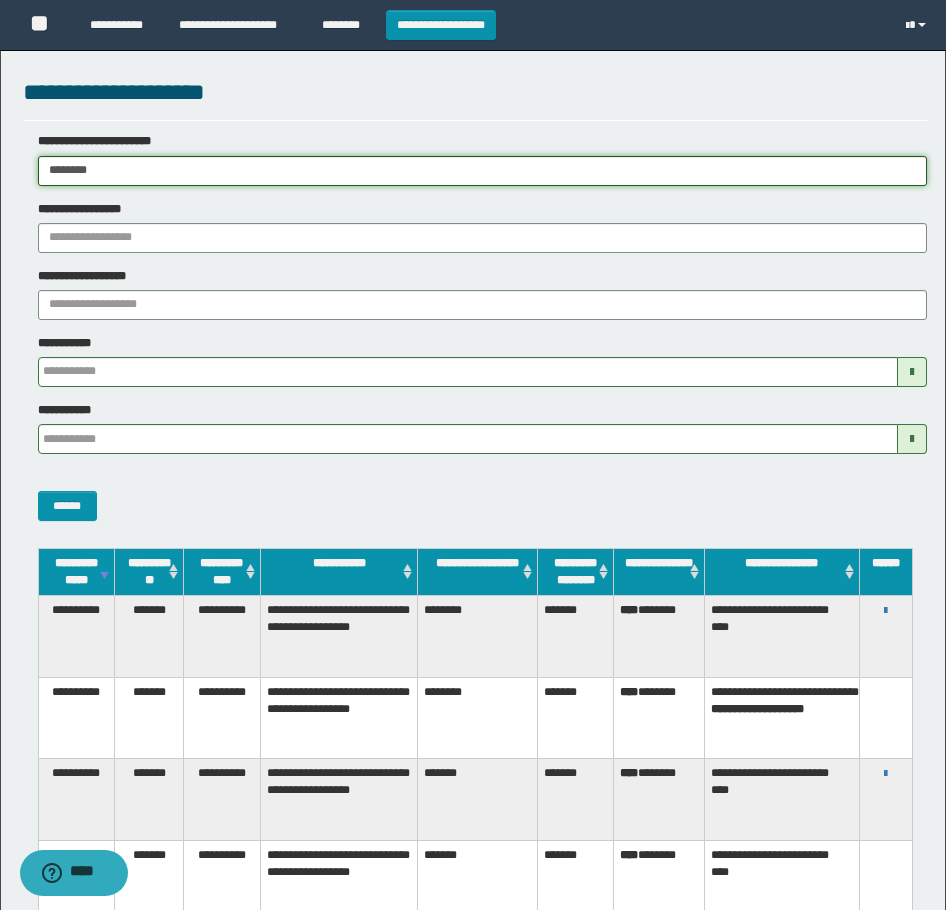 click on "**********" at bounding box center [473, 455] 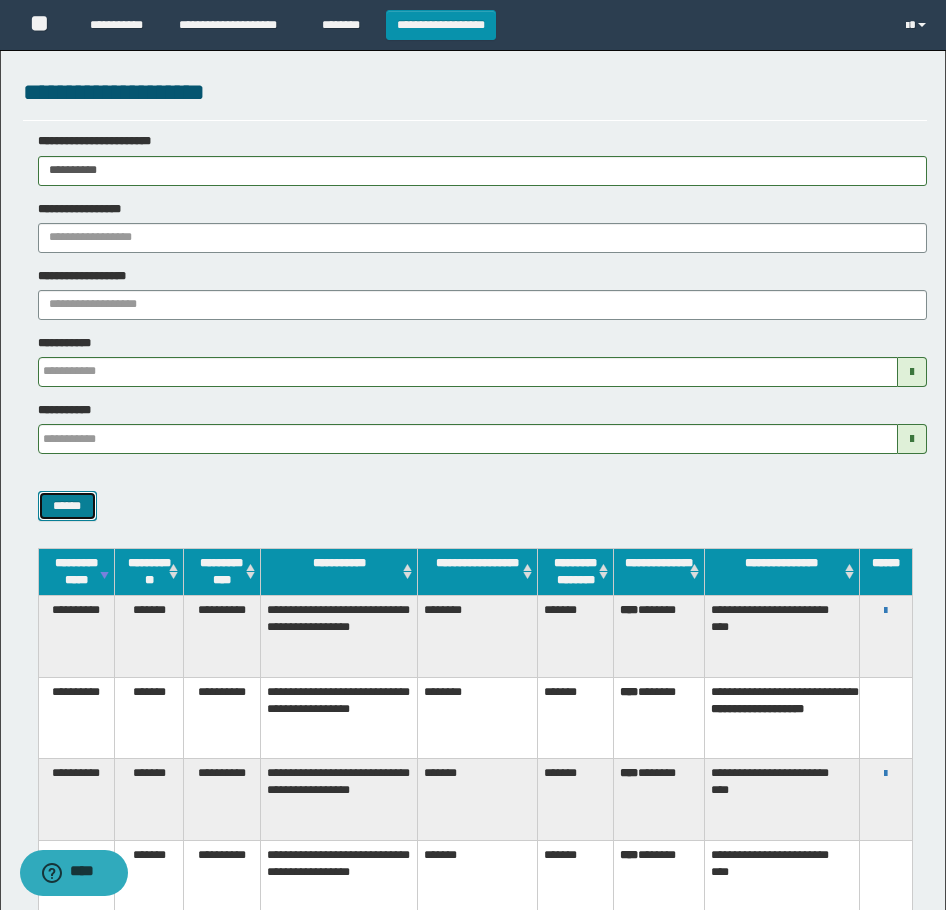 click on "******" at bounding box center [67, 506] 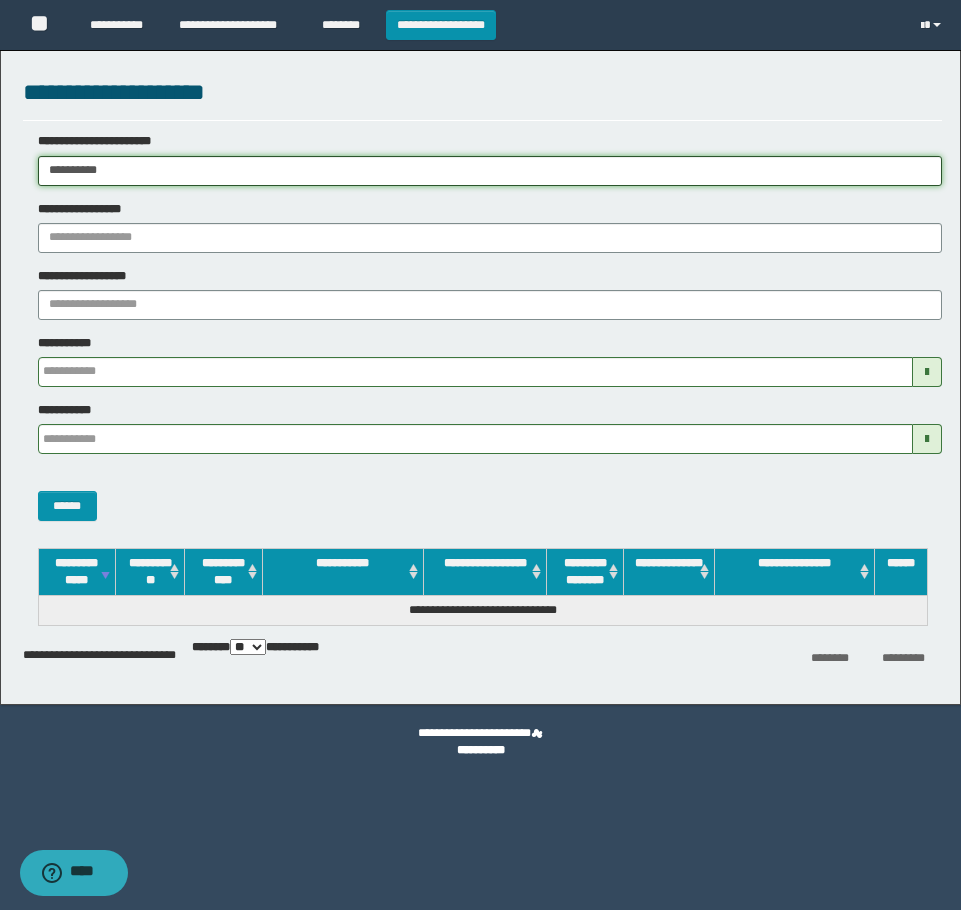 drag, startPoint x: 183, startPoint y: 170, endPoint x: -6, endPoint y: 180, distance: 189.26436 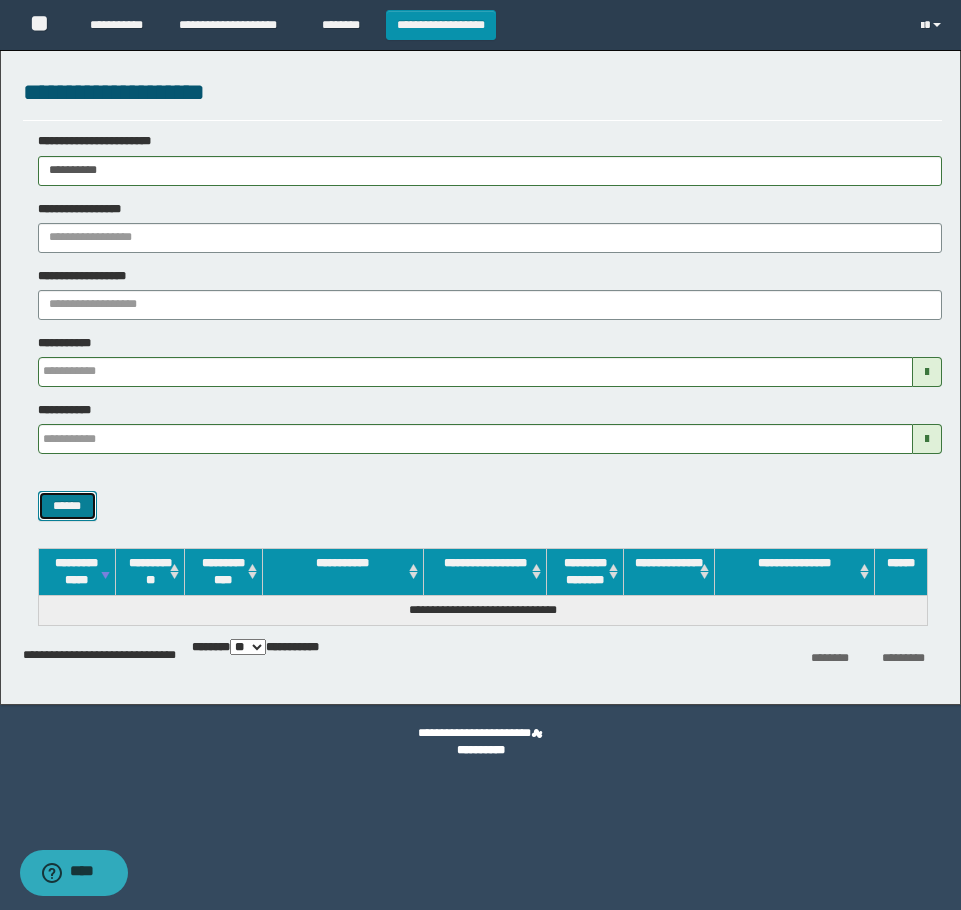 click on "******" at bounding box center (67, 506) 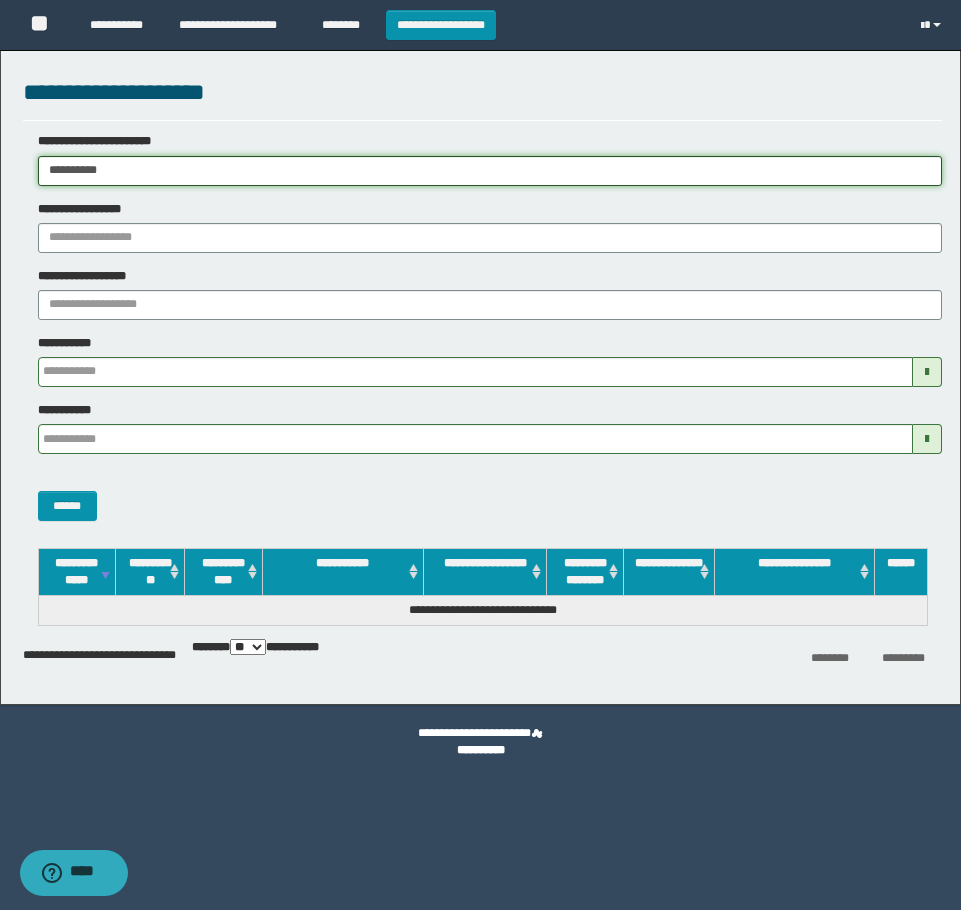 drag, startPoint x: 142, startPoint y: 158, endPoint x: -6, endPoint y: 224, distance: 162.04938 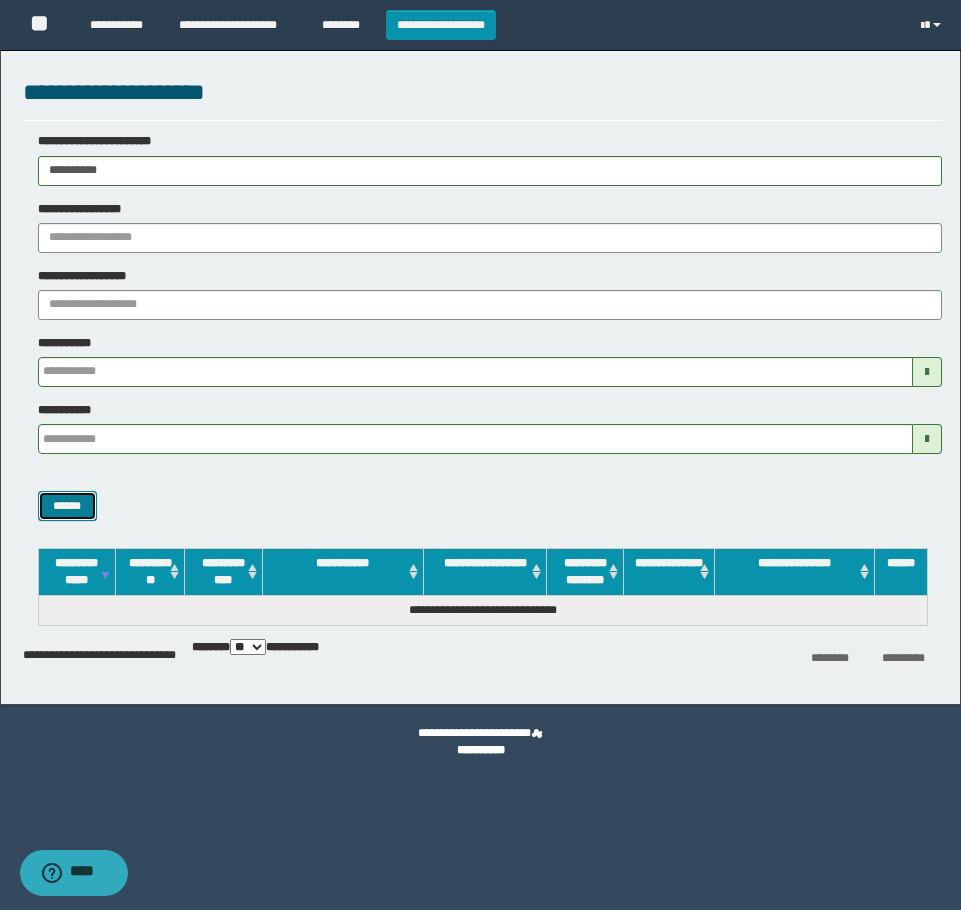 click on "******" at bounding box center [67, 506] 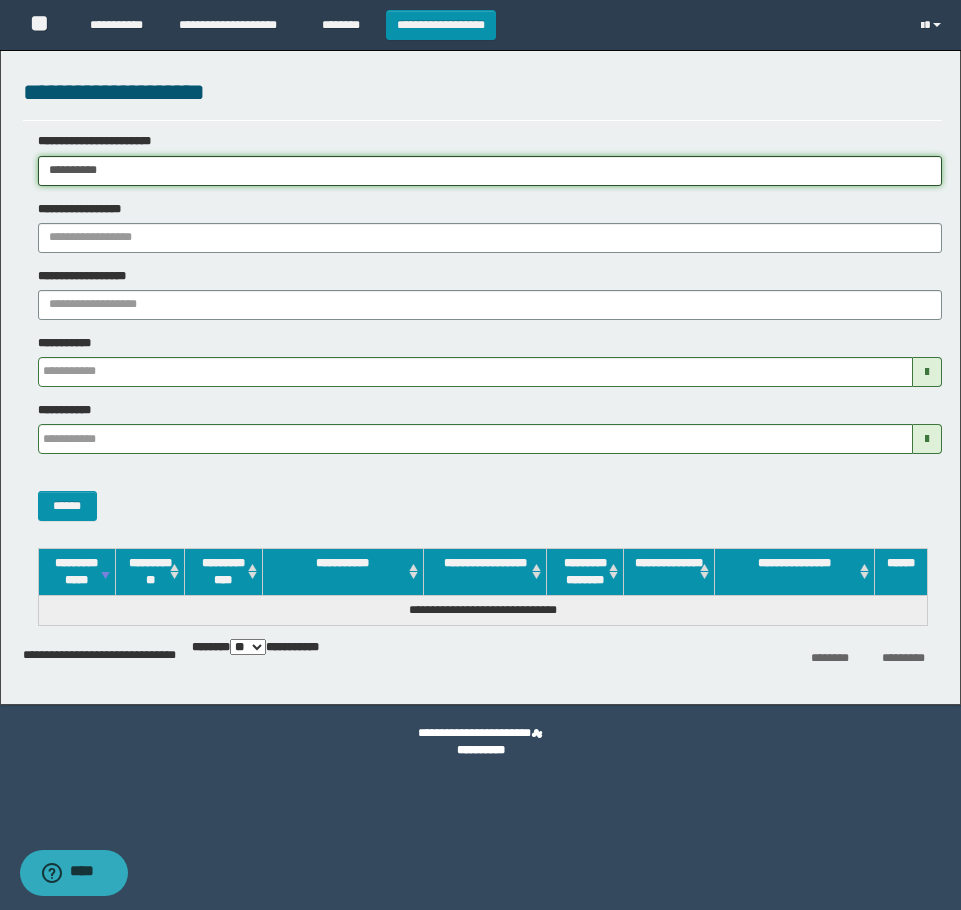 drag, startPoint x: 154, startPoint y: 165, endPoint x: 21, endPoint y: 269, distance: 168.83424 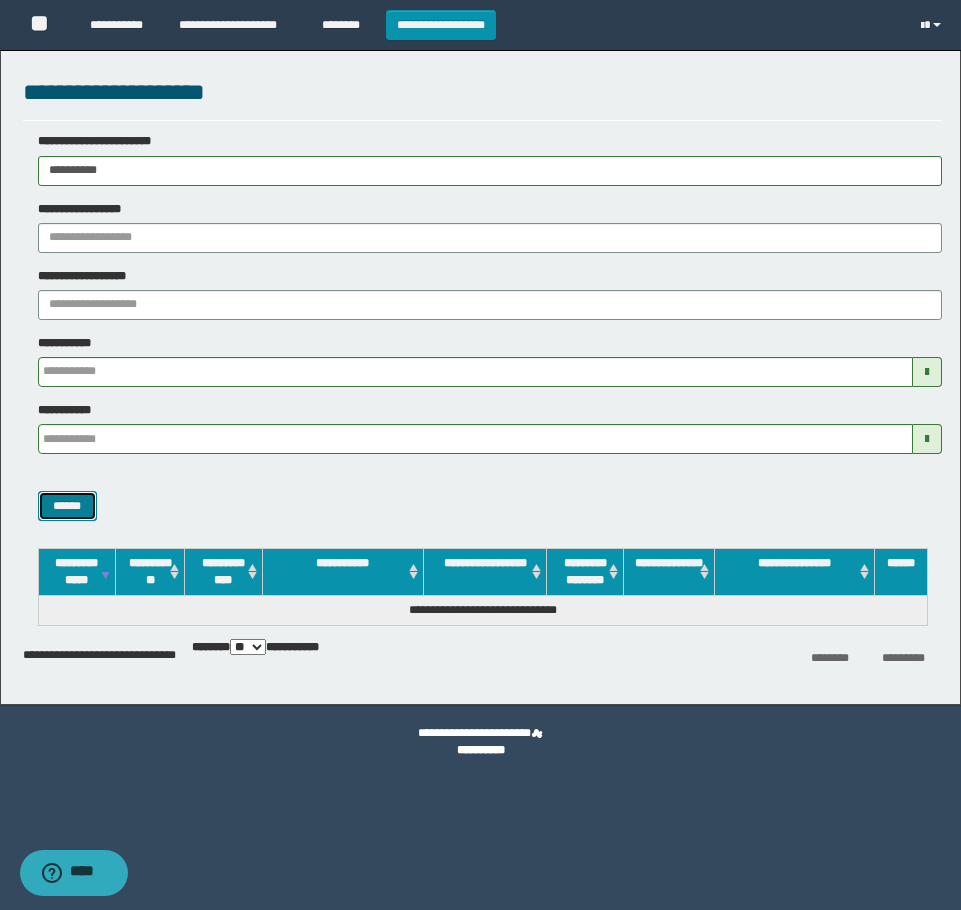 click on "******" at bounding box center (67, 506) 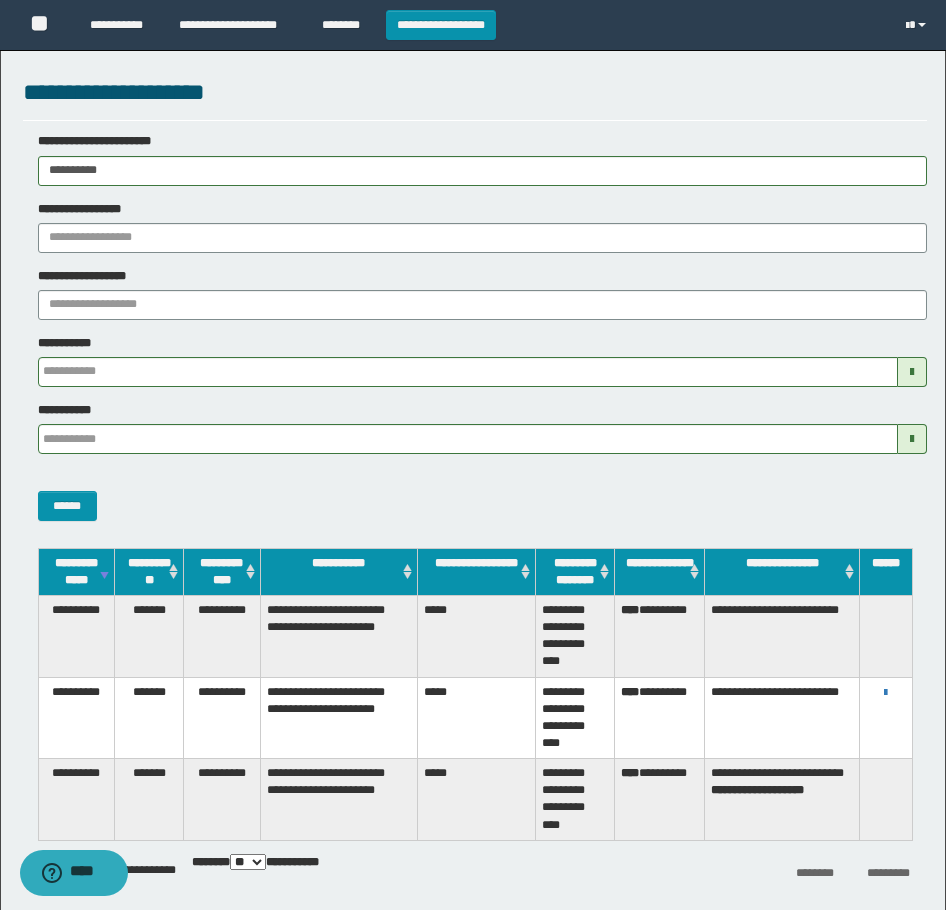 click on "**********" at bounding box center (886, 692) 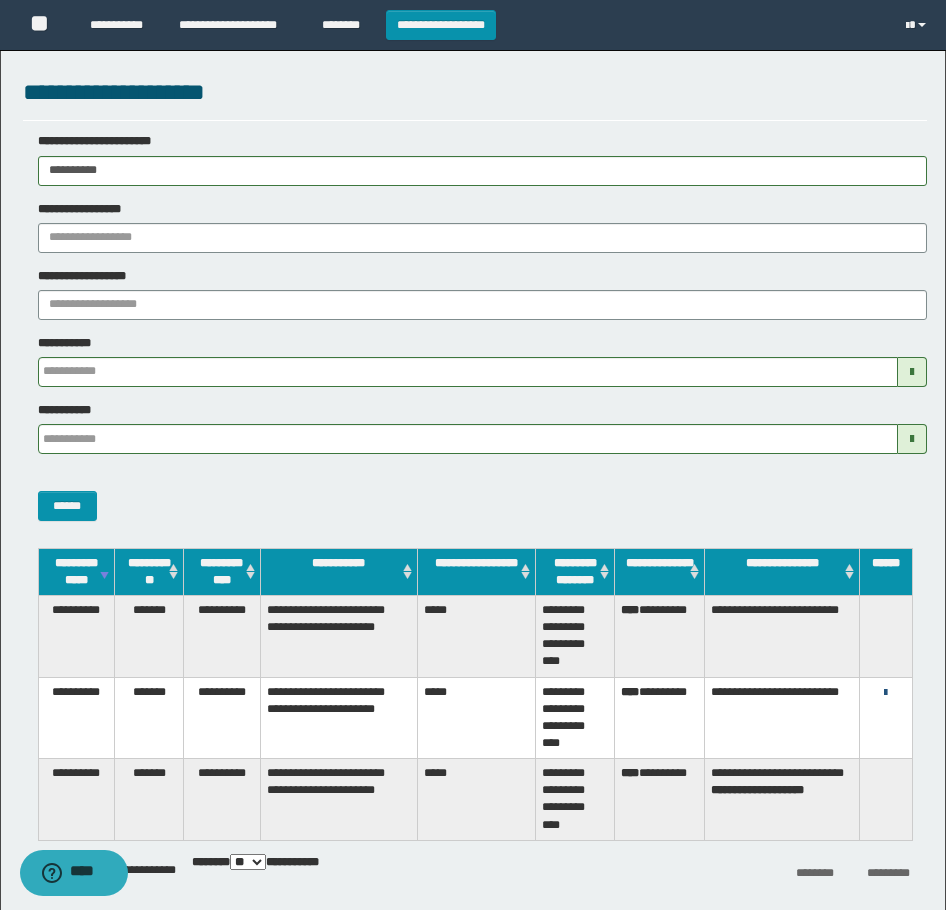 click at bounding box center [885, 693] 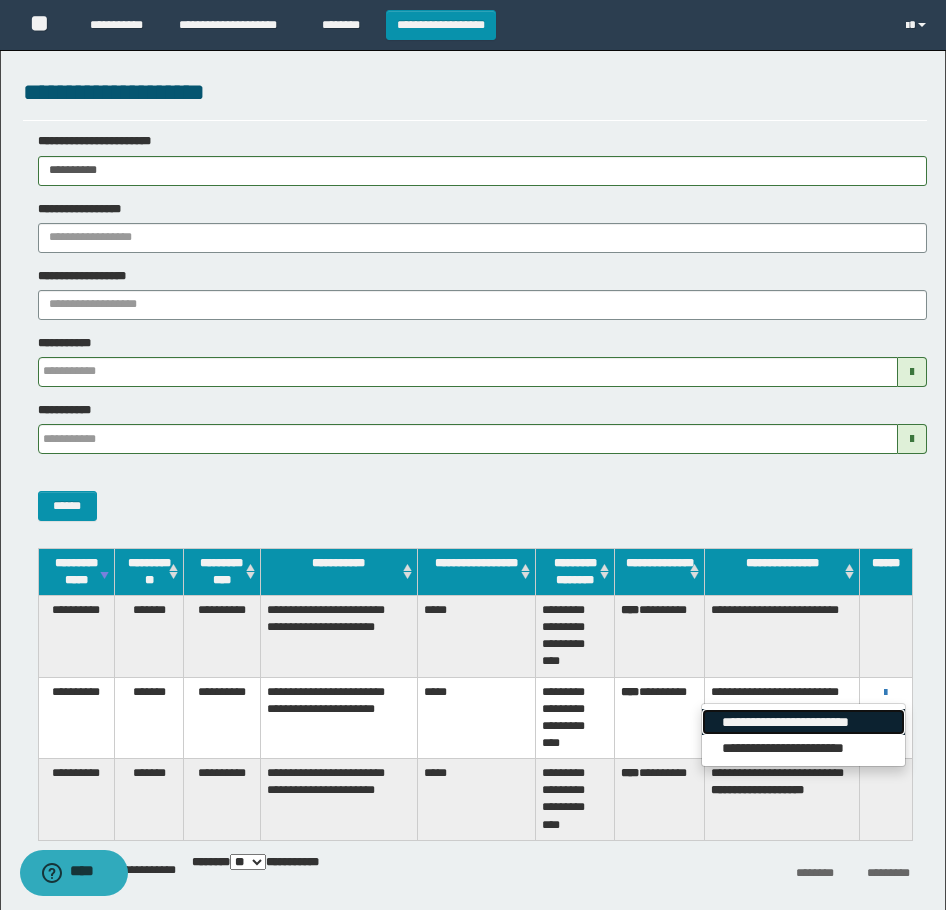 click on "**********" at bounding box center (803, 722) 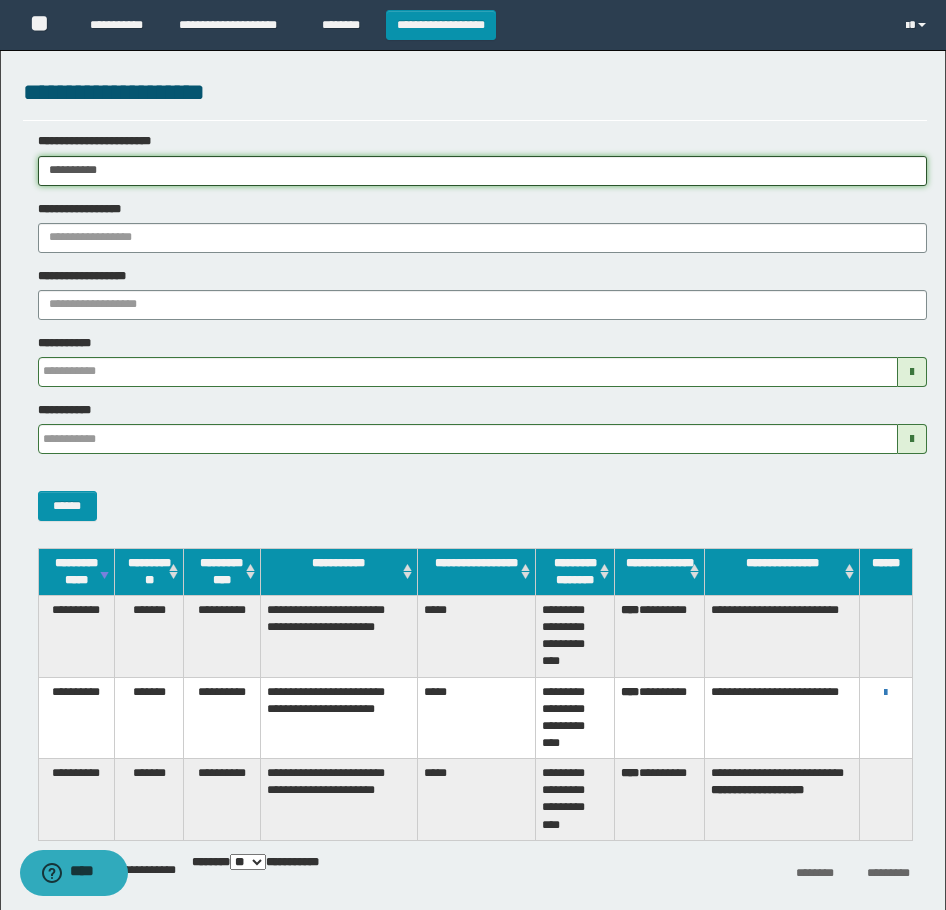 drag, startPoint x: 233, startPoint y: 170, endPoint x: -6, endPoint y: 192, distance: 240.01042 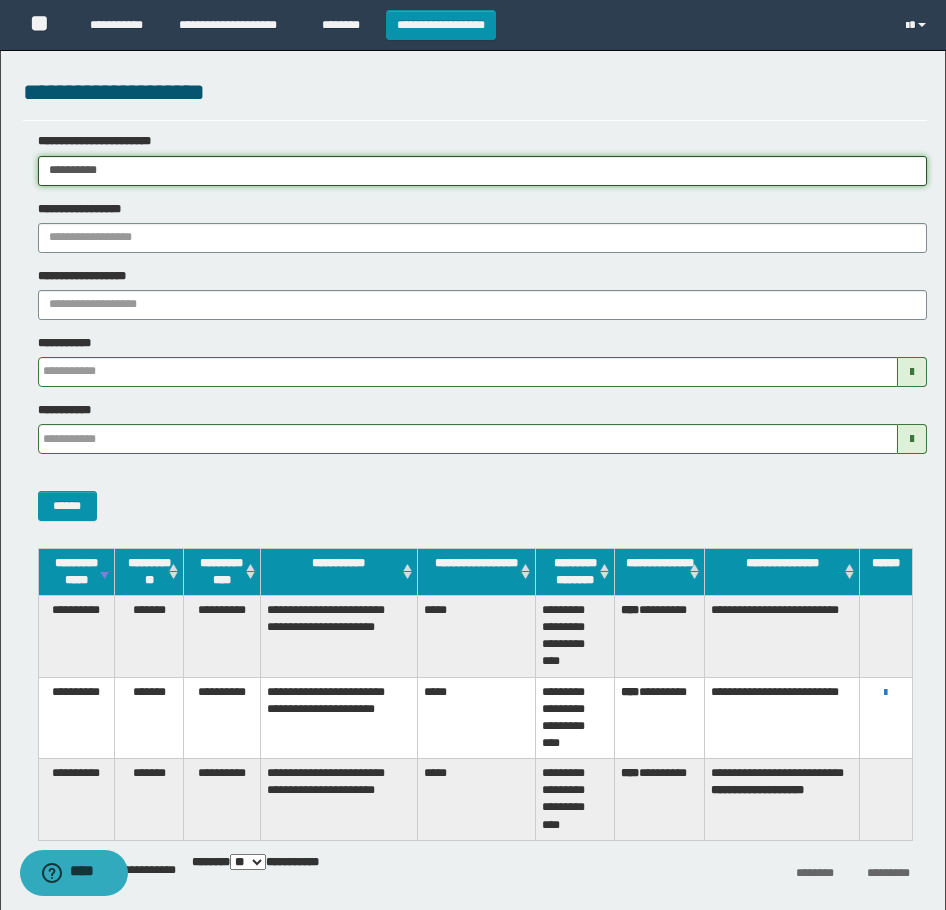click on "**********" at bounding box center (473, 455) 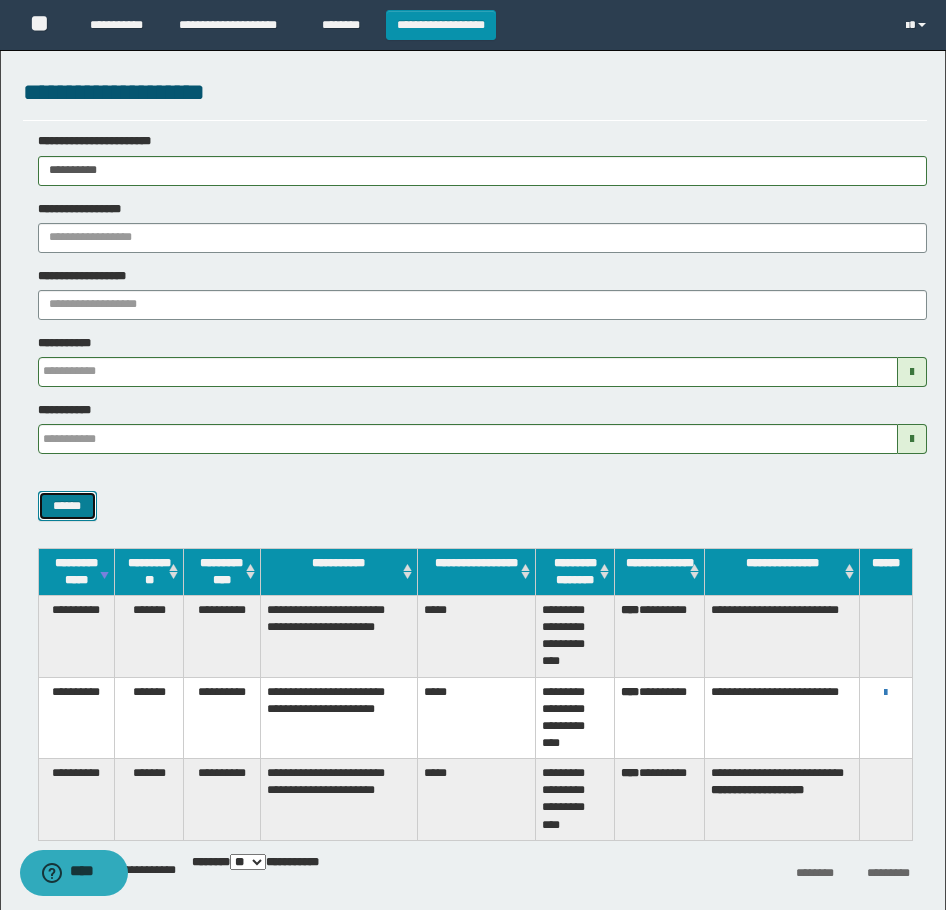 click on "******" at bounding box center [67, 506] 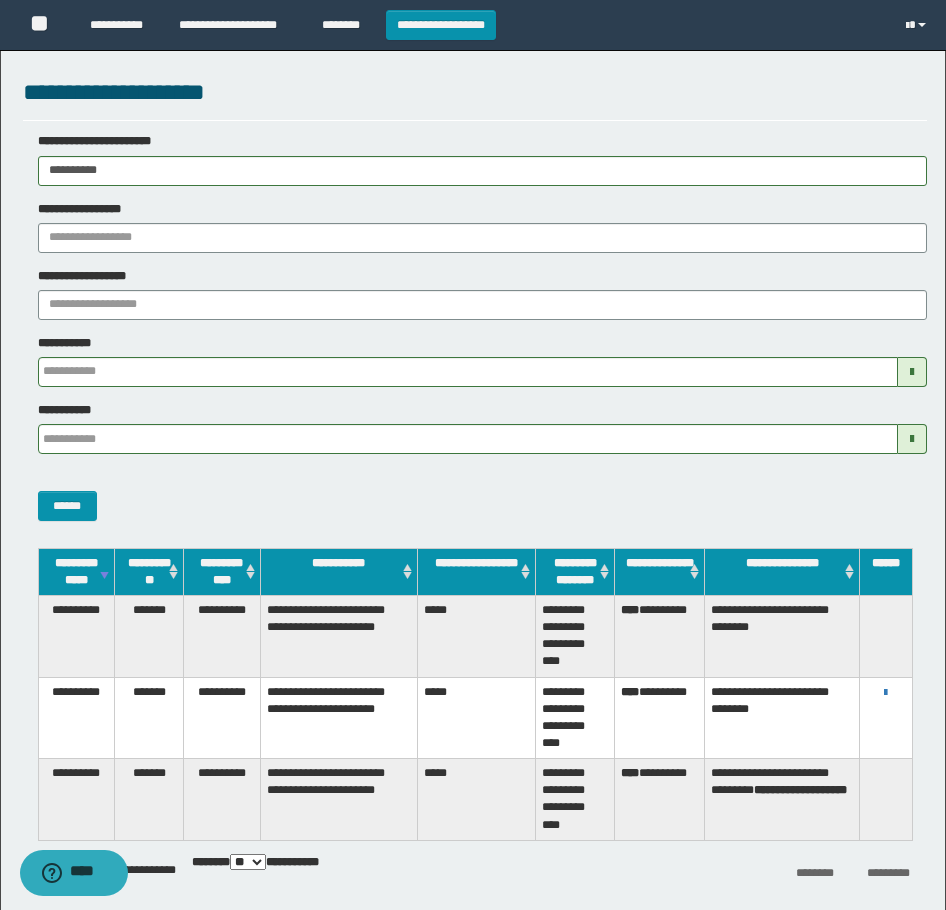 click on "******" at bounding box center (475, 495) 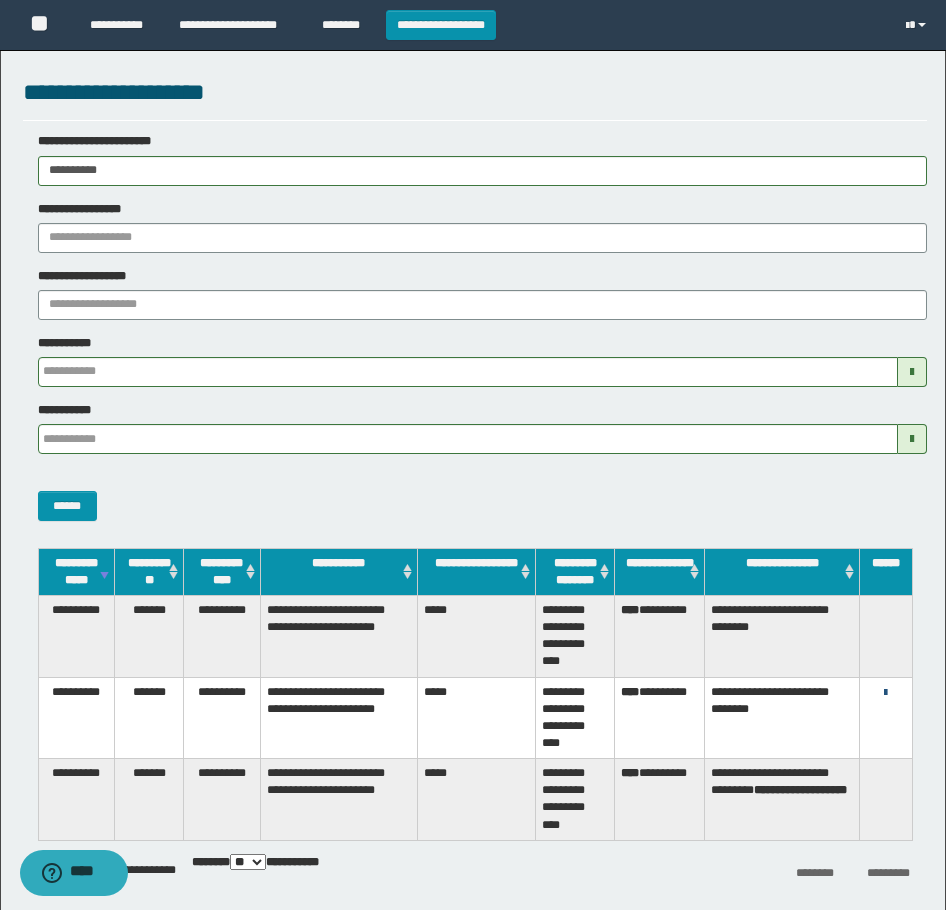 click at bounding box center (885, 693) 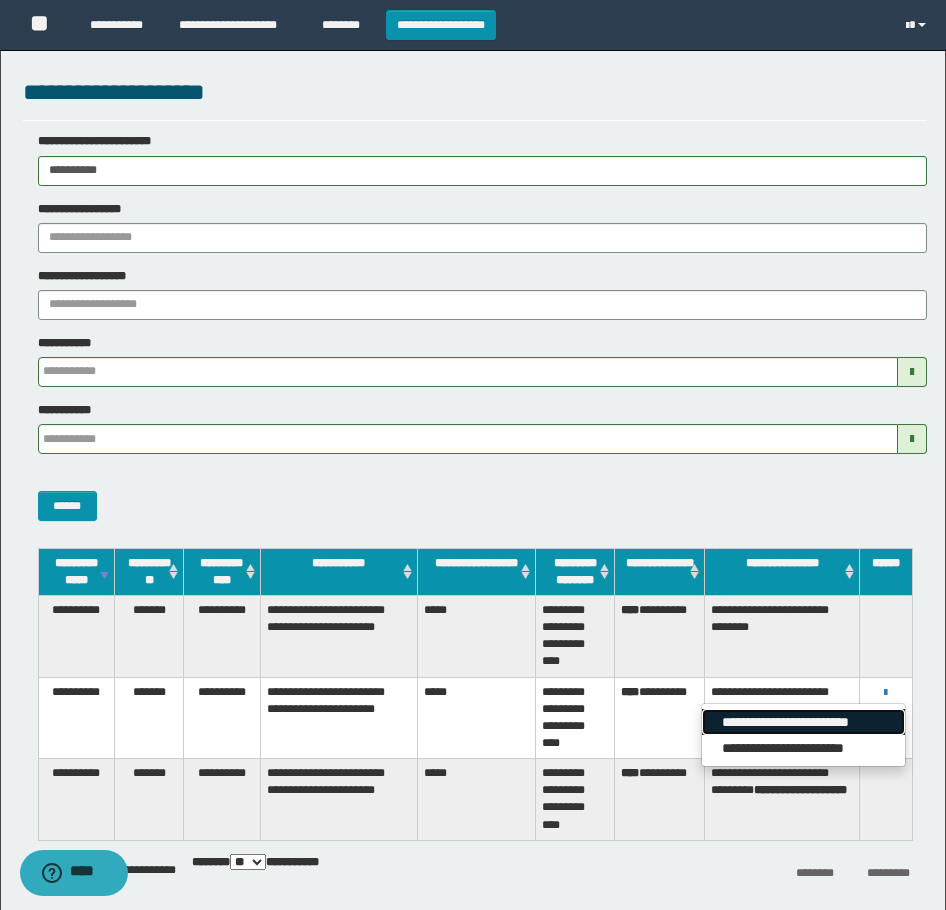 click on "**********" at bounding box center (803, 722) 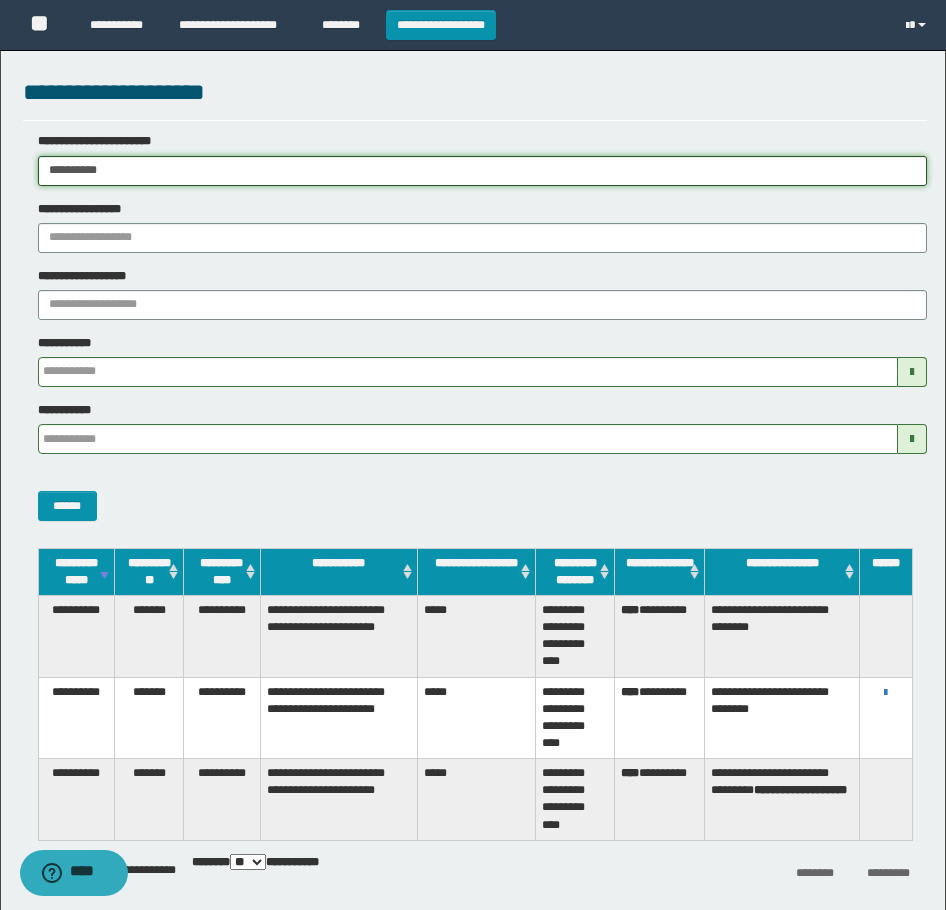 click on "**********" at bounding box center [482, 171] 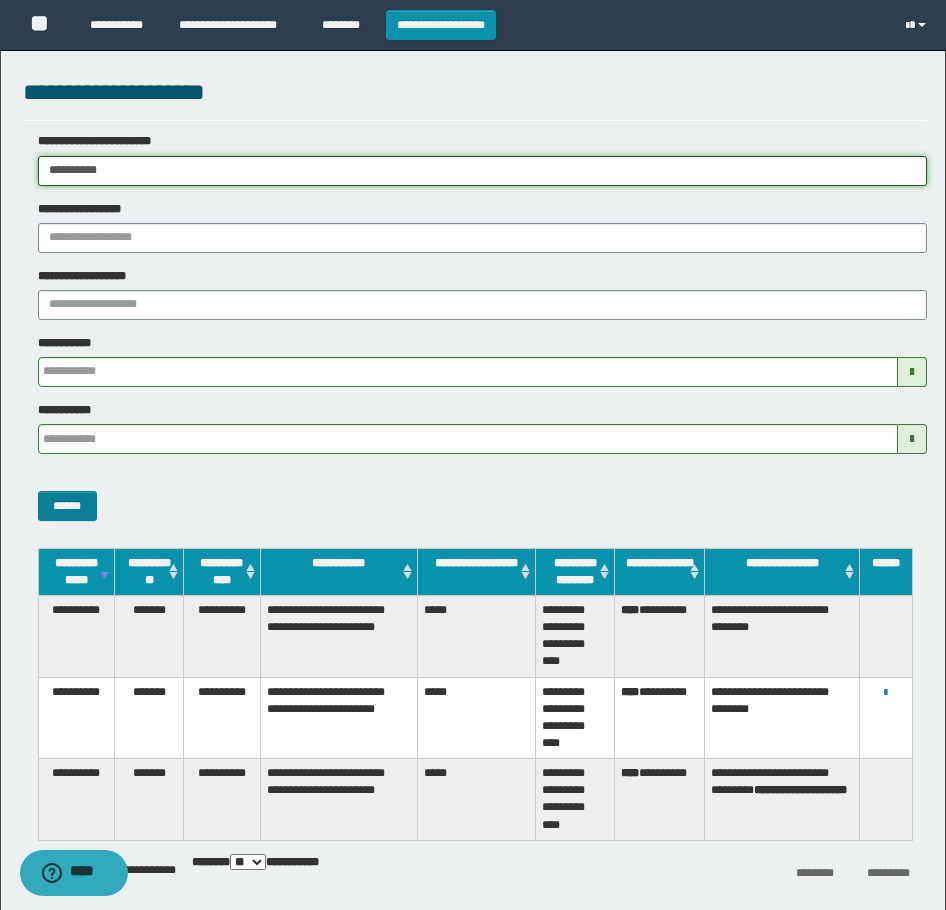 type on "**********" 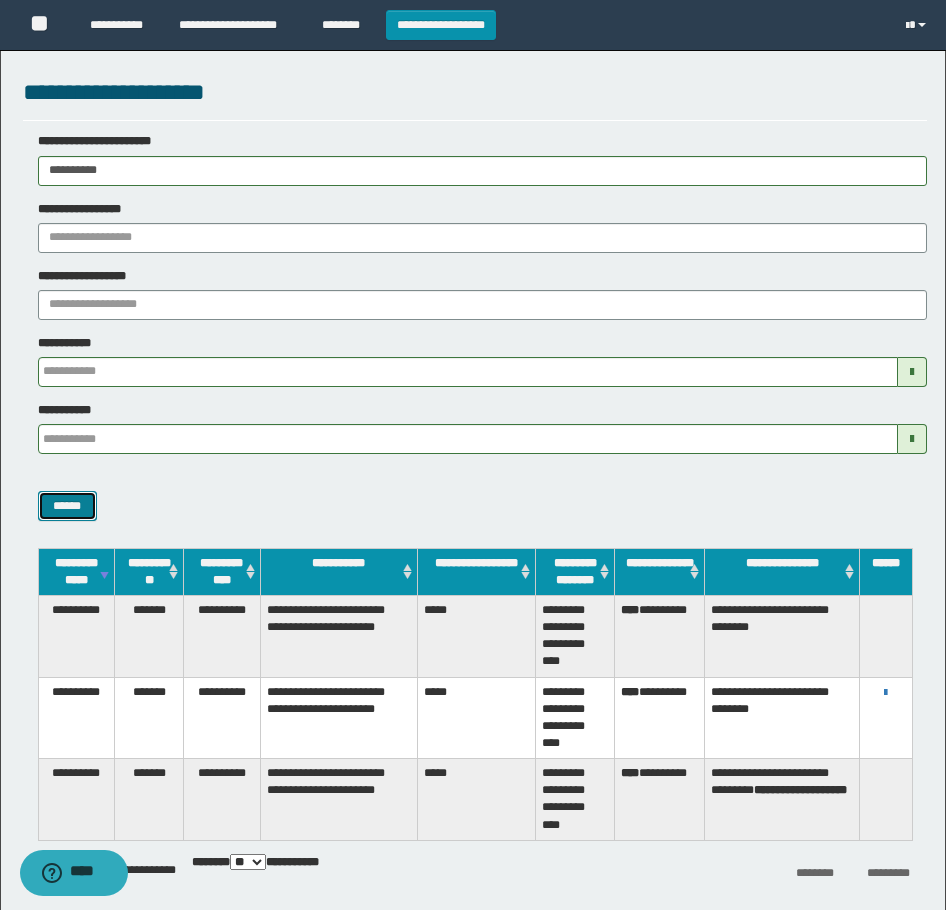 click on "******" at bounding box center [67, 506] 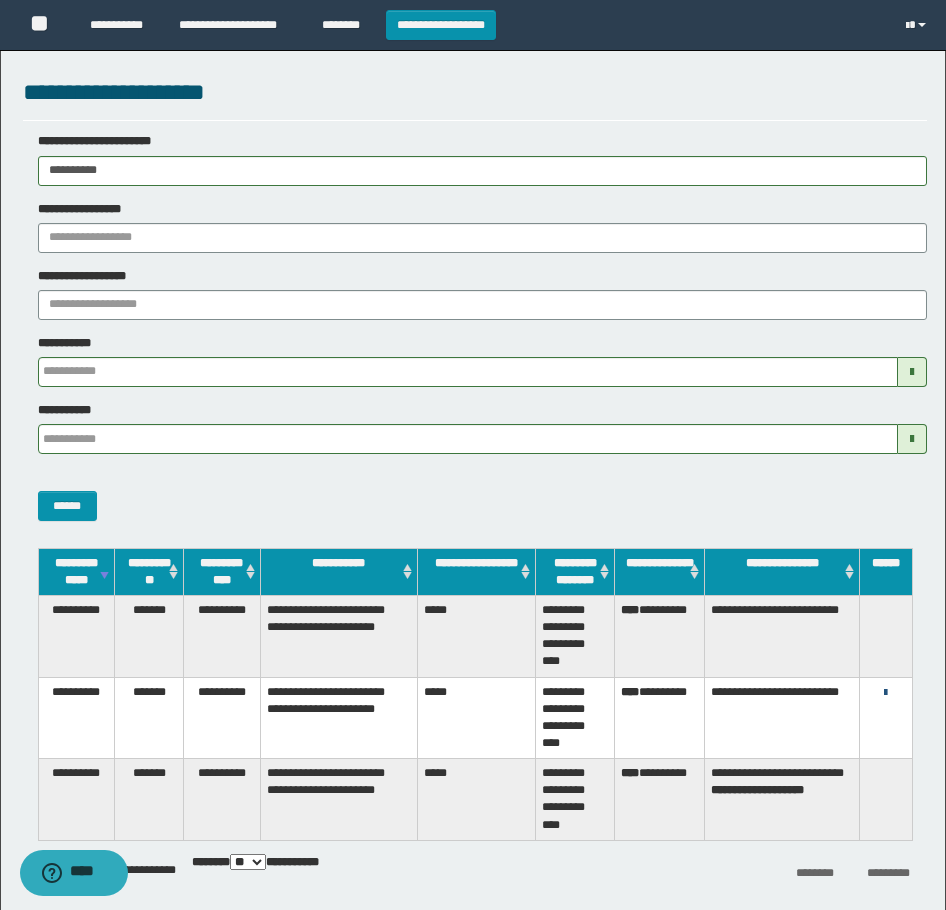 click at bounding box center [885, 693] 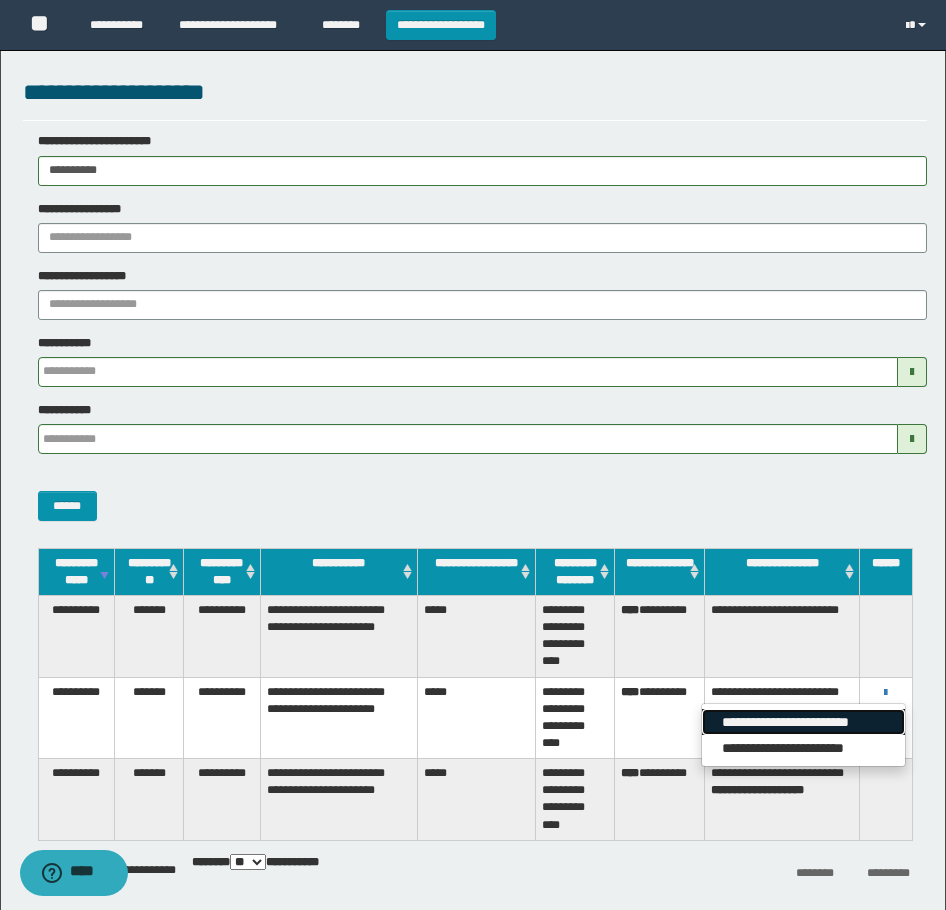 click on "**********" at bounding box center [803, 722] 